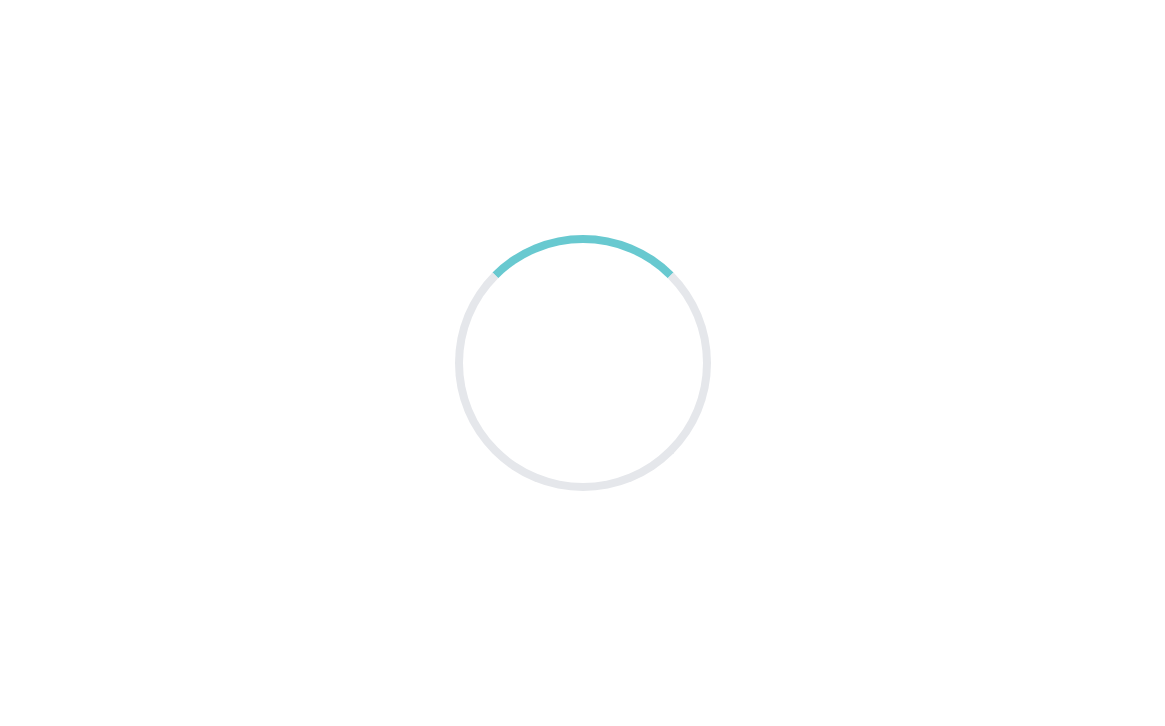 scroll, scrollTop: 0, scrollLeft: 0, axis: both 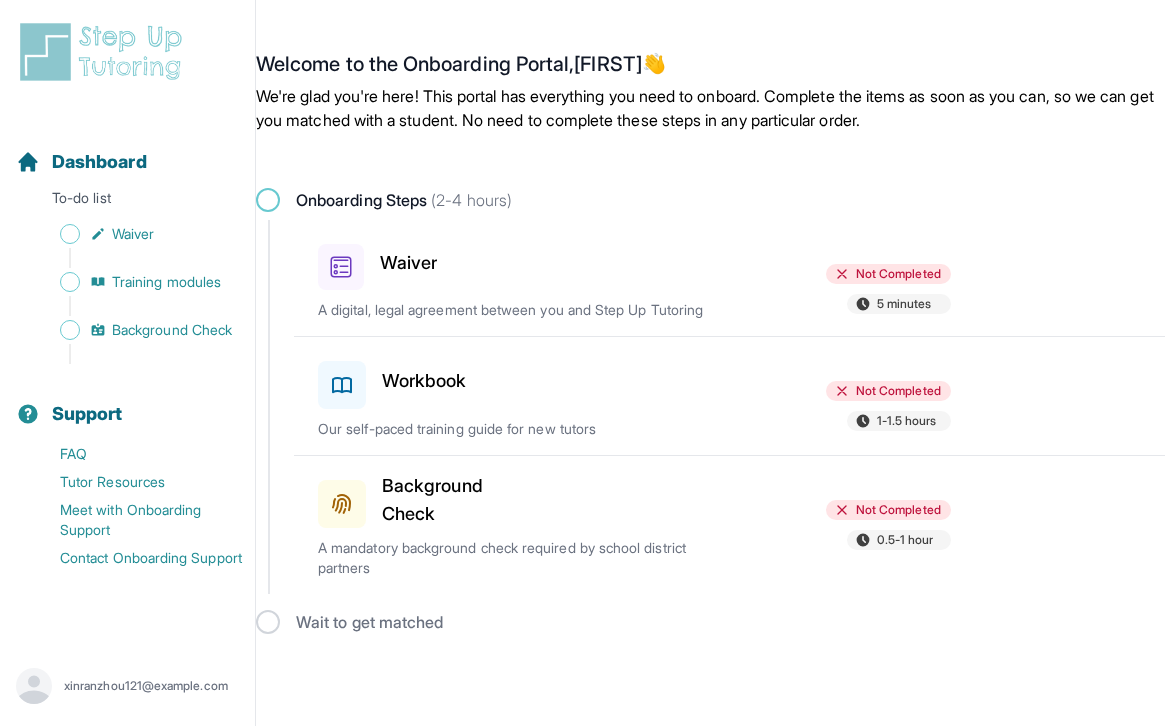 click 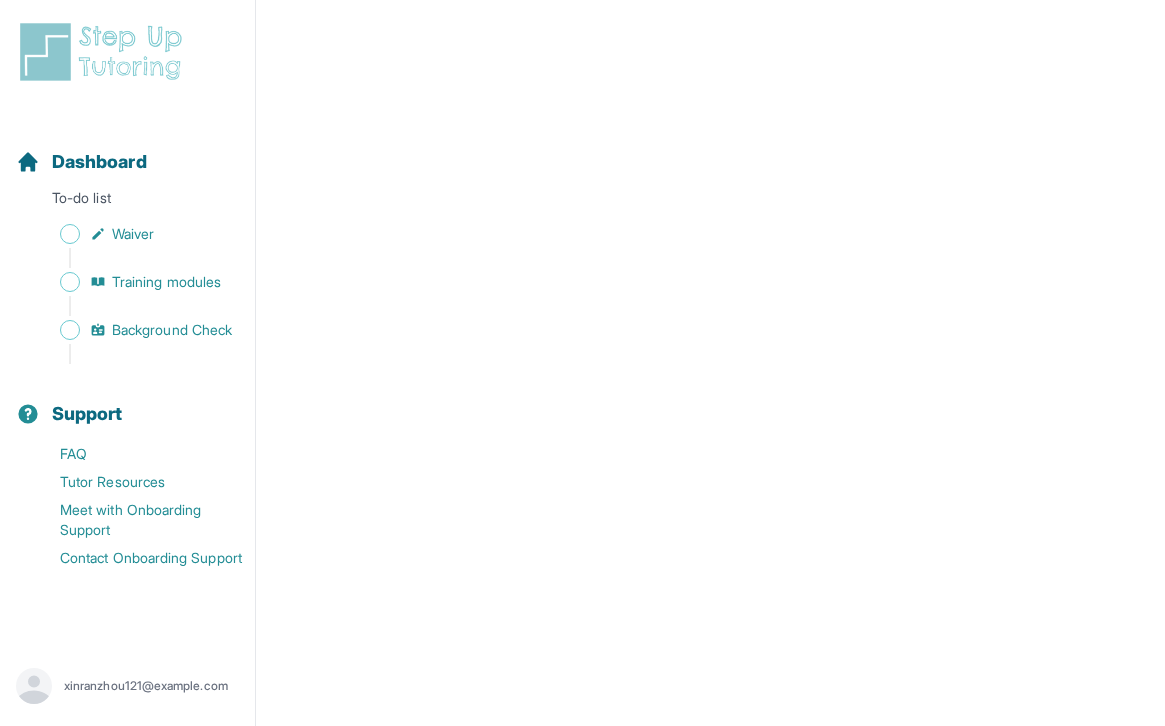 scroll, scrollTop: 3152, scrollLeft: 0, axis: vertical 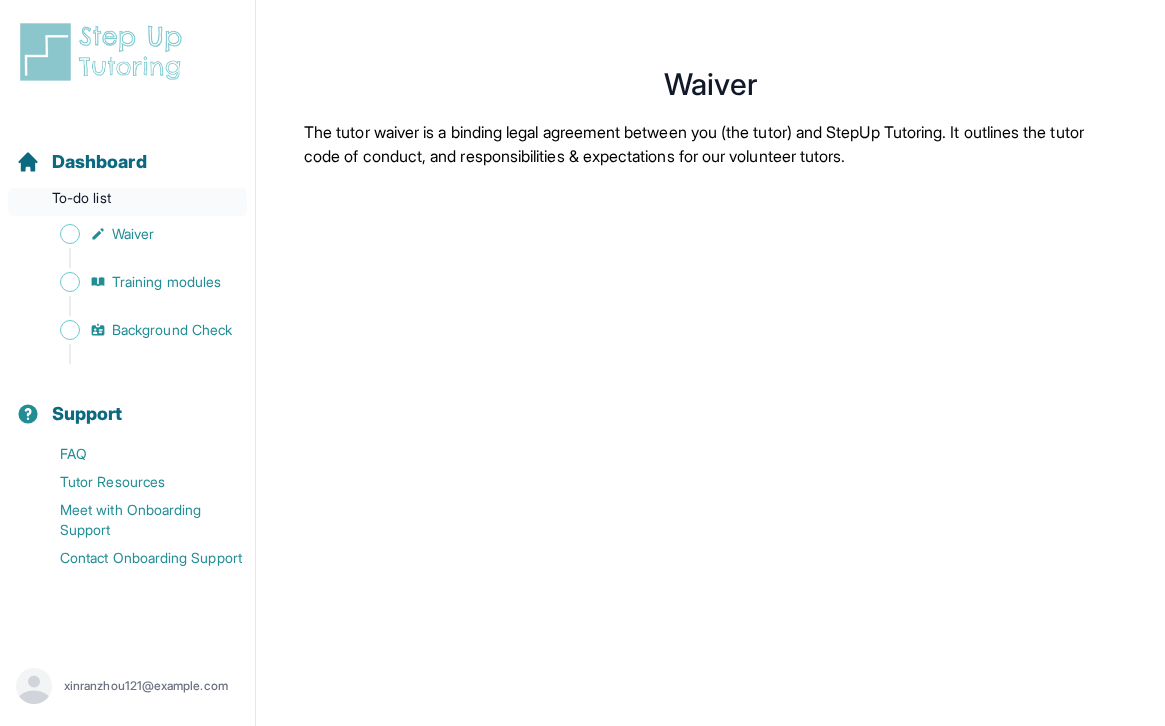click on "To-do list" at bounding box center [127, 202] 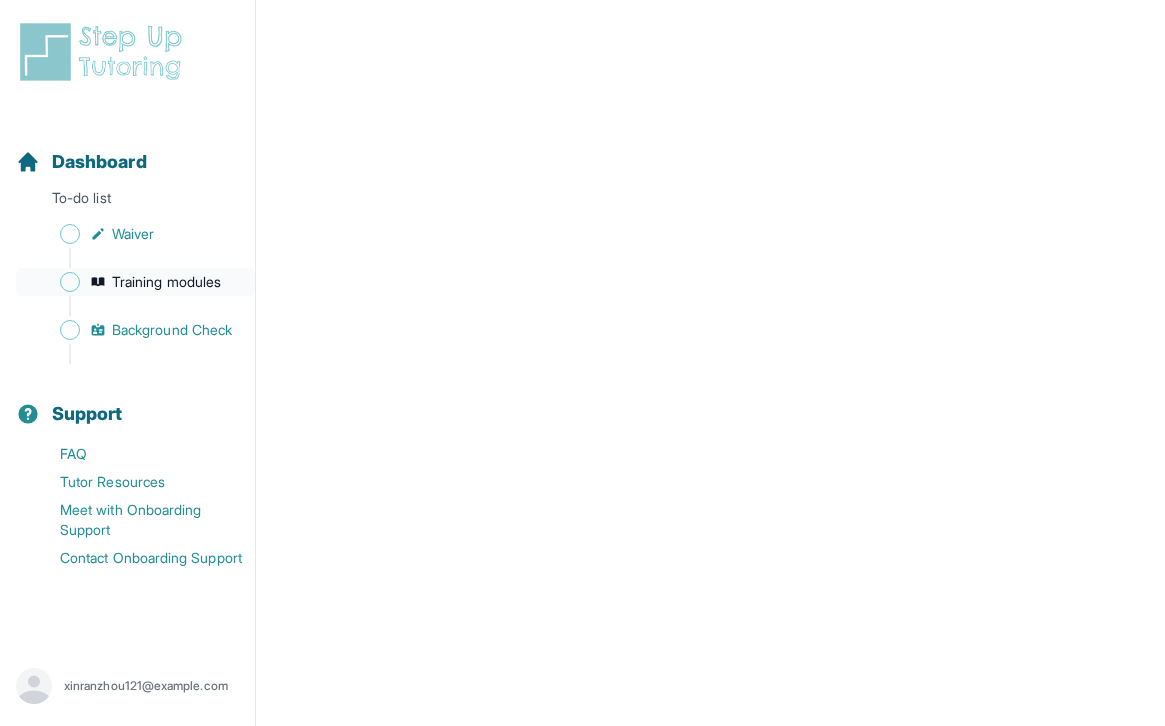 scroll, scrollTop: 3538, scrollLeft: 0, axis: vertical 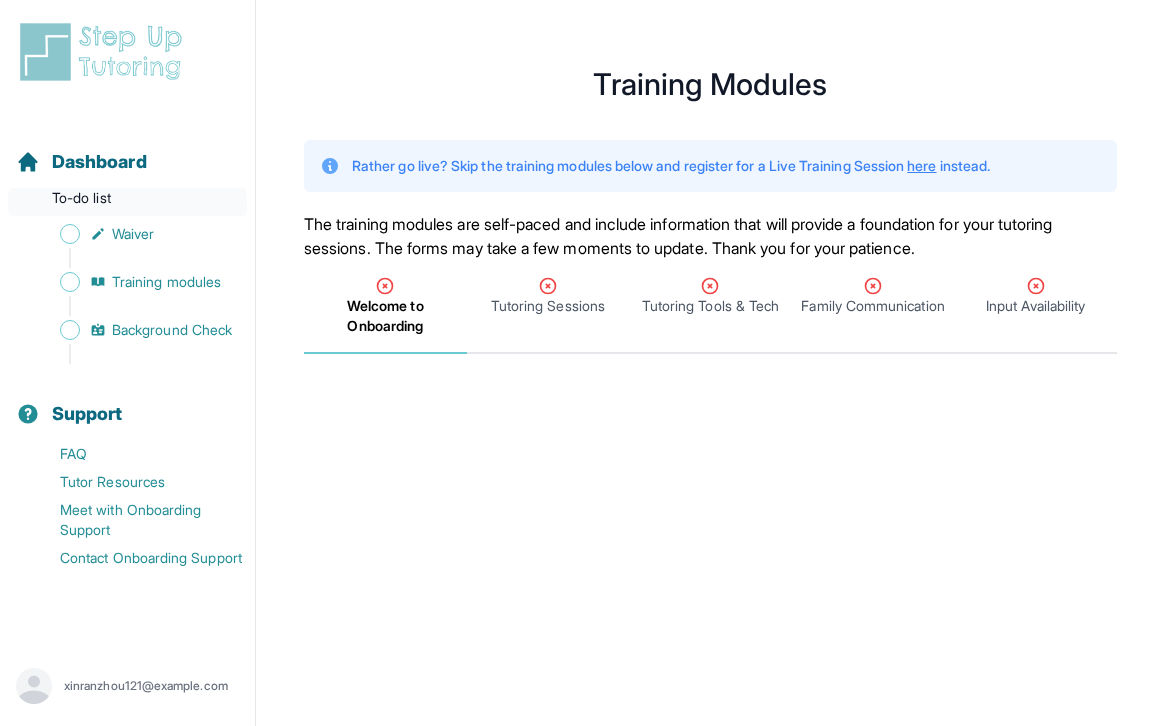 click on "To-do list" at bounding box center (127, 202) 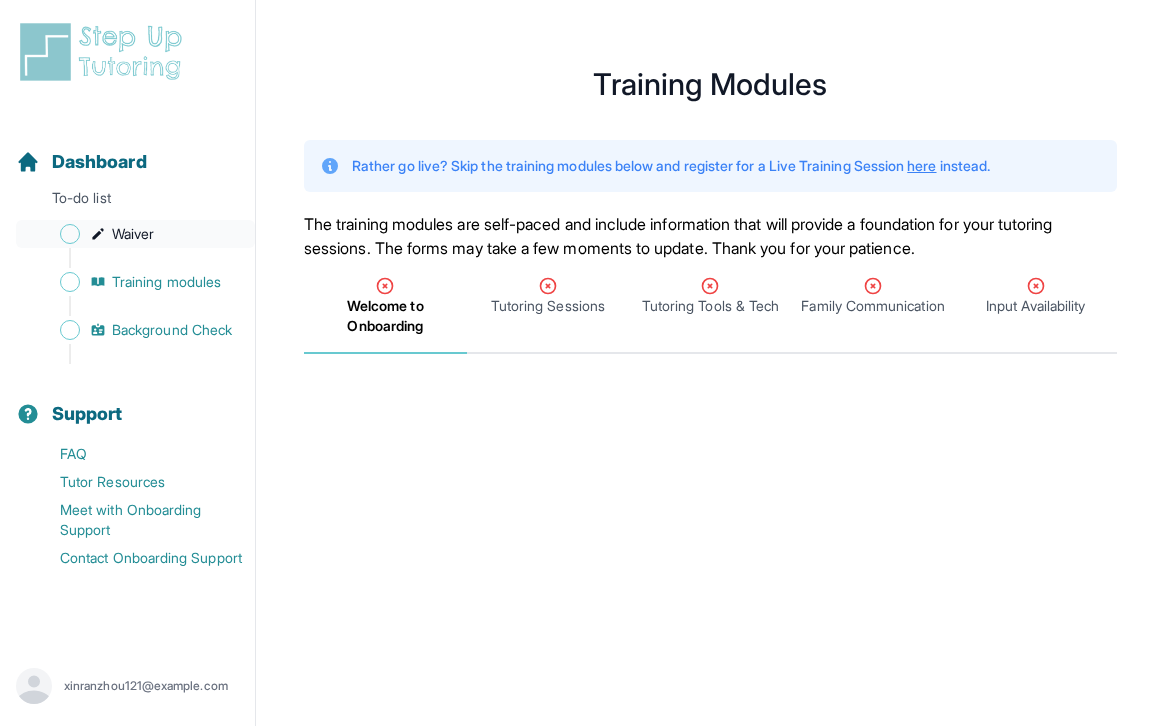 click on "Waiver" at bounding box center [135, 234] 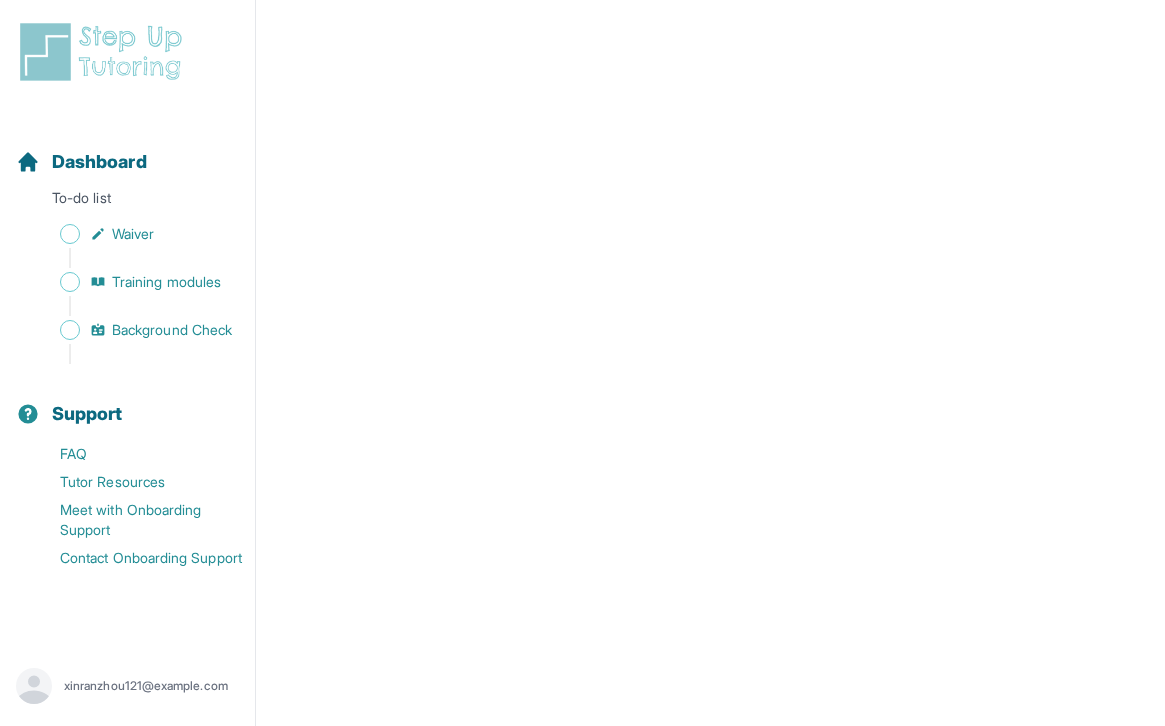 scroll, scrollTop: 2942, scrollLeft: 0, axis: vertical 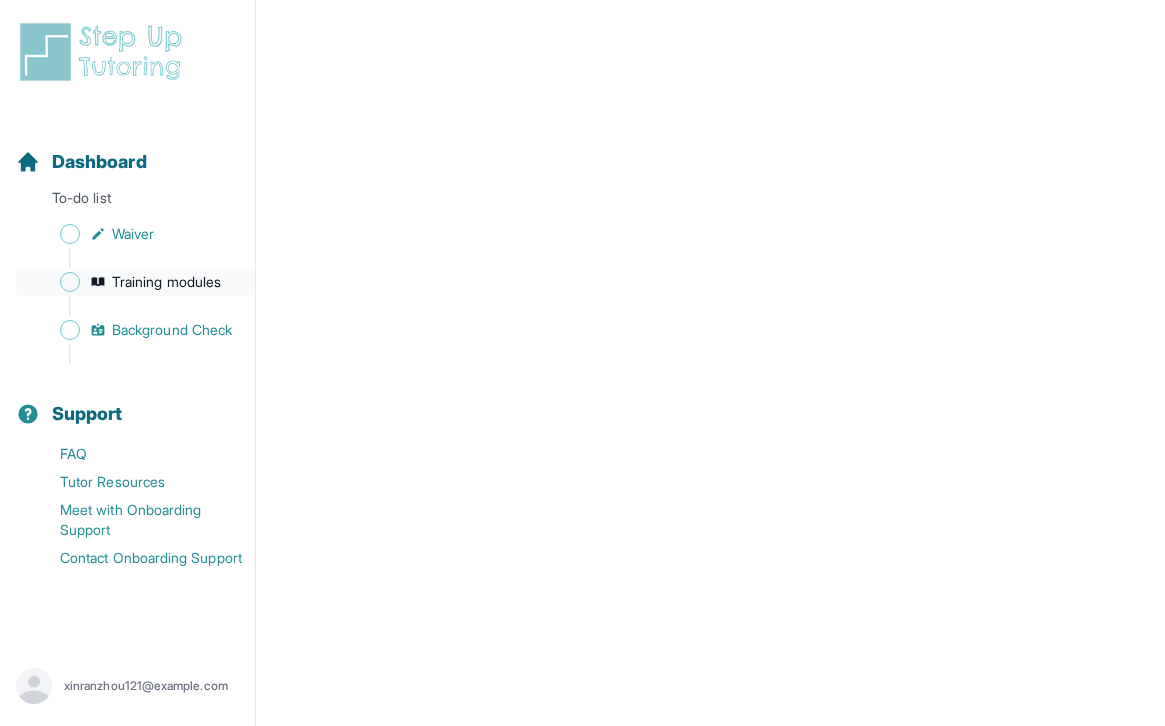 click on "Training modules" at bounding box center [166, 282] 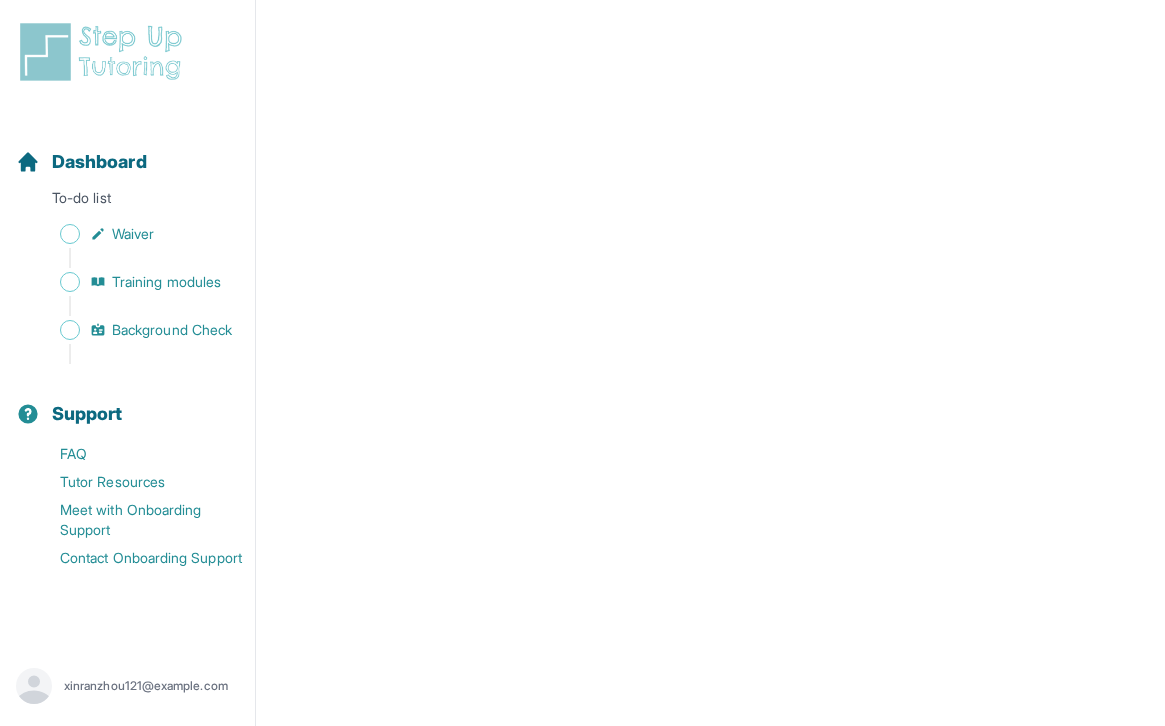 scroll, scrollTop: 917, scrollLeft: 0, axis: vertical 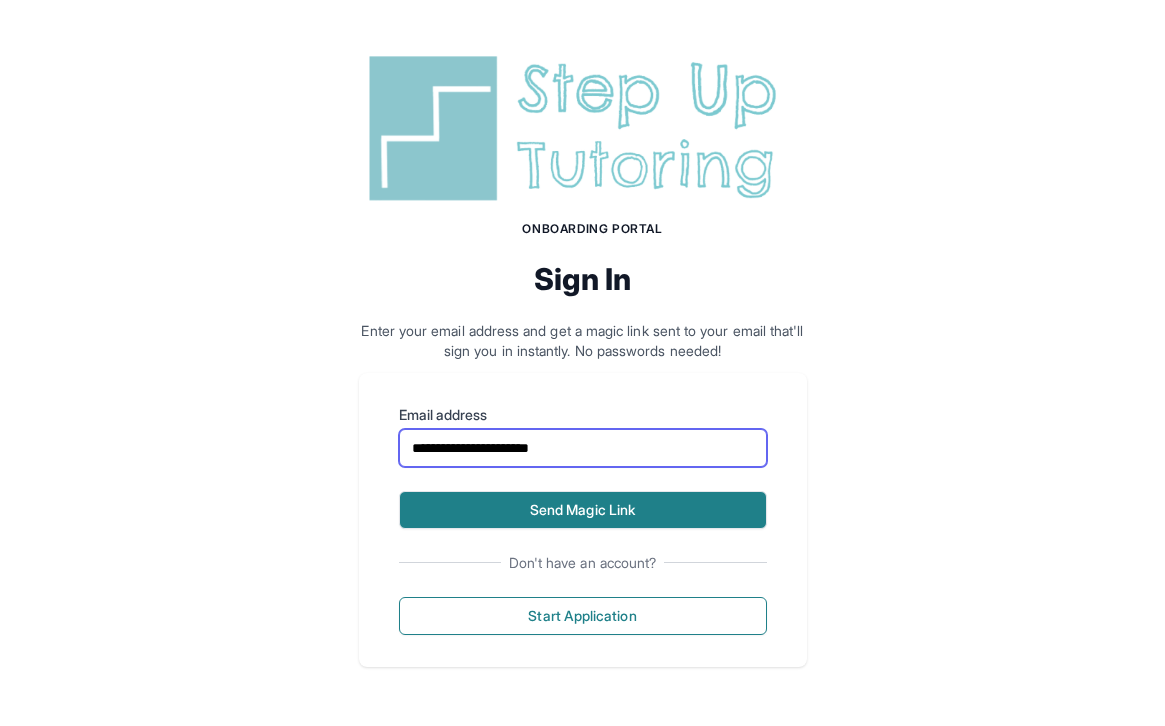 type on "**********" 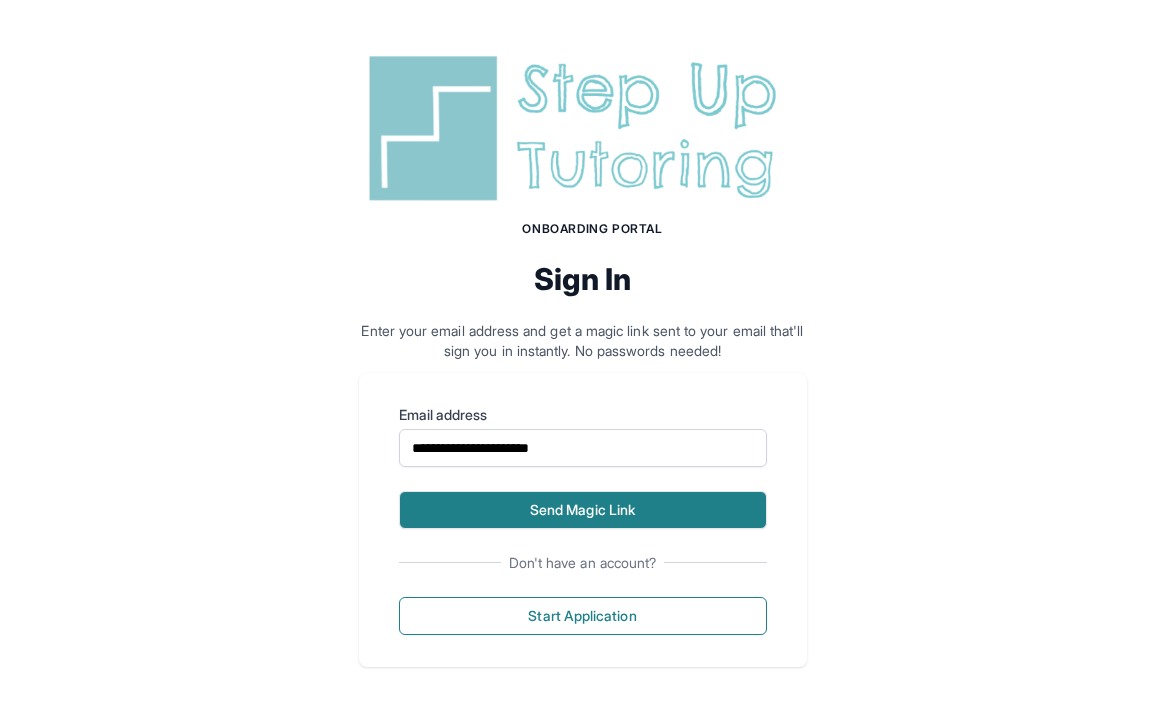 click on "Send Magic Link" at bounding box center [583, 510] 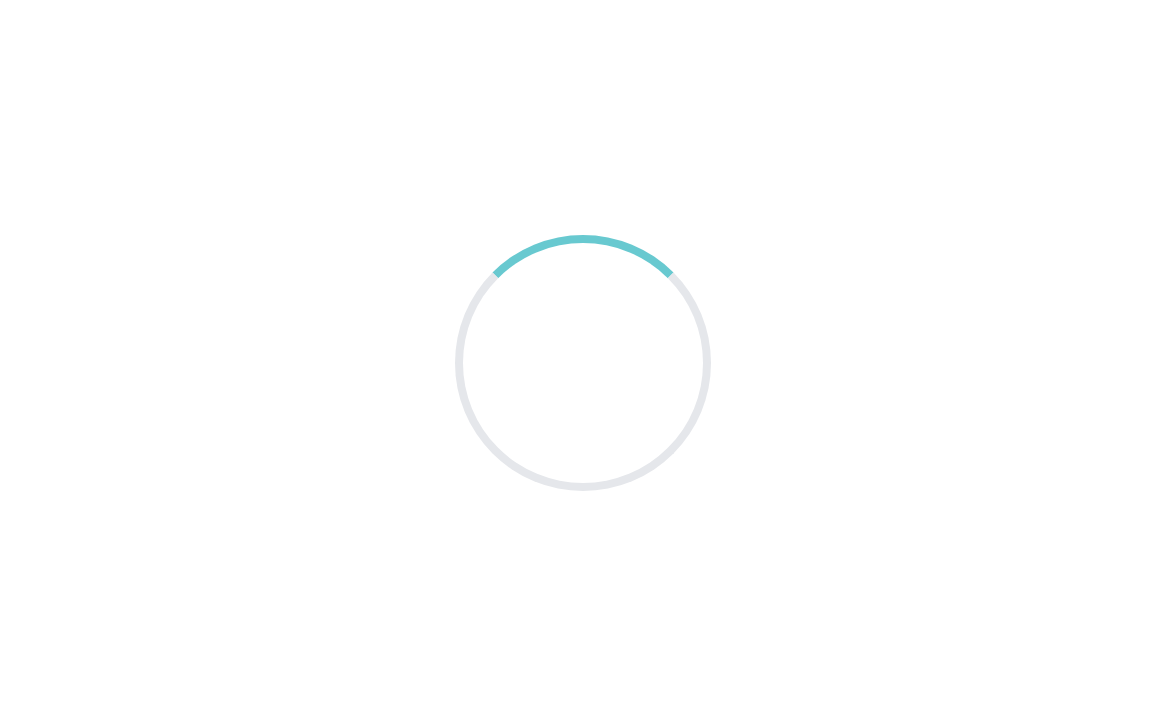 scroll, scrollTop: 0, scrollLeft: 0, axis: both 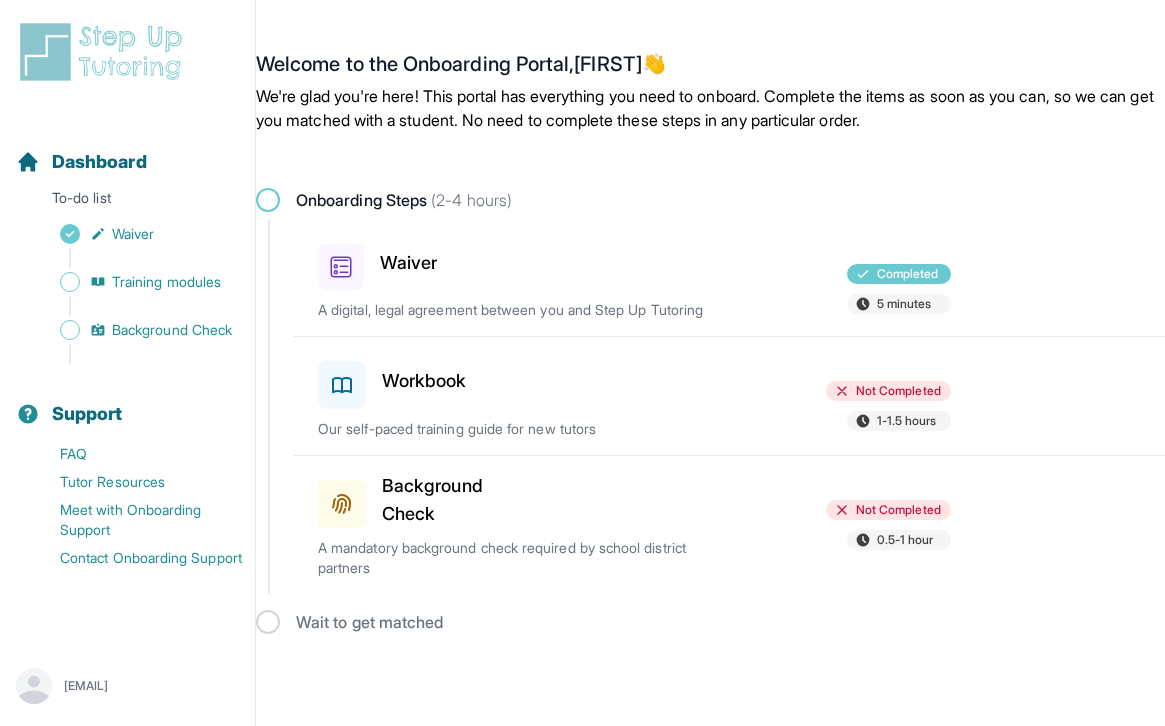 click 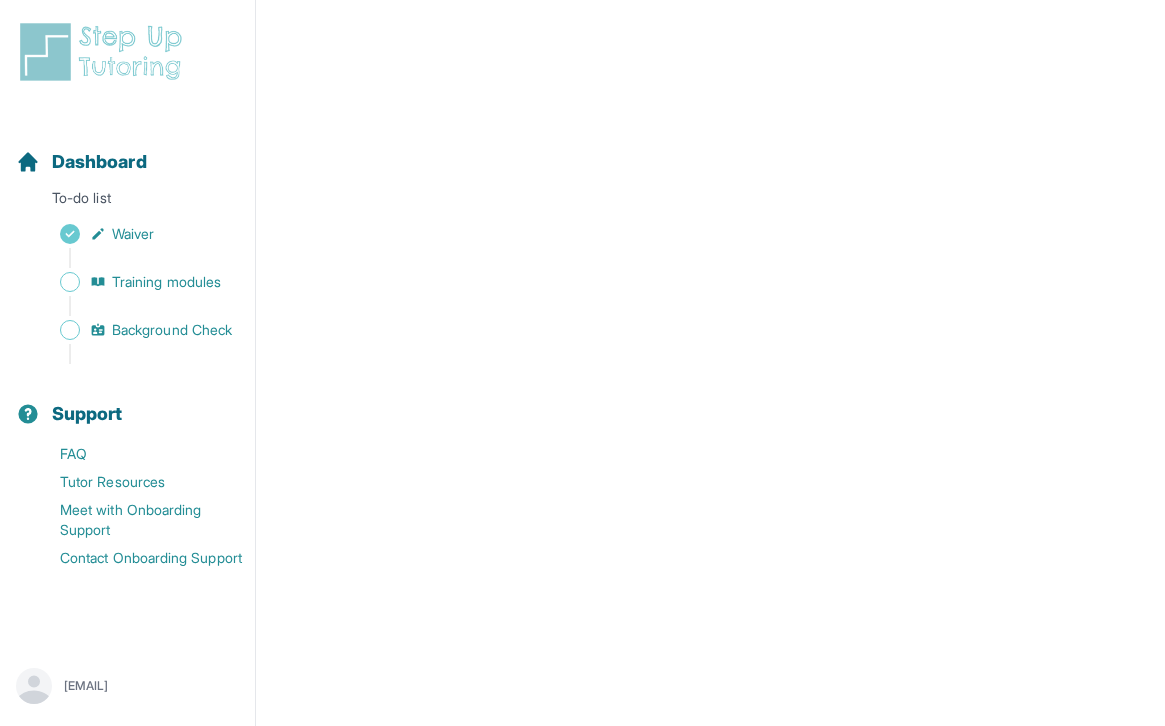 scroll, scrollTop: 337, scrollLeft: 0, axis: vertical 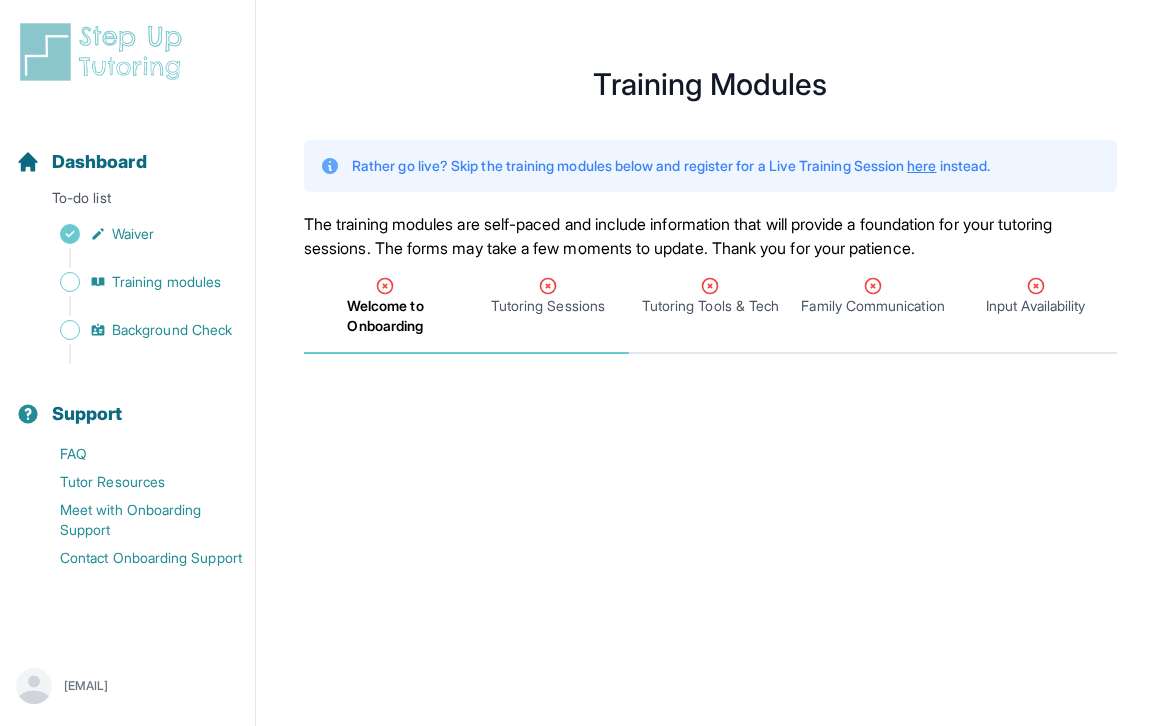 click on "Tutoring Sessions" at bounding box center (548, 307) 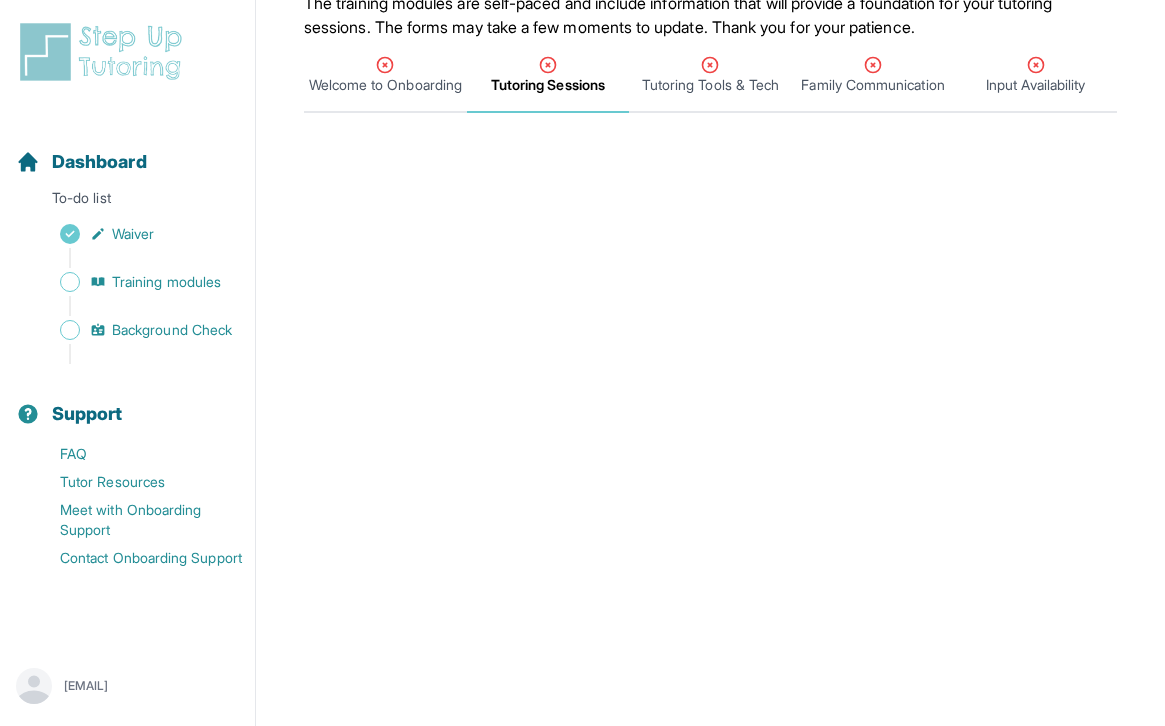scroll, scrollTop: 31, scrollLeft: 0, axis: vertical 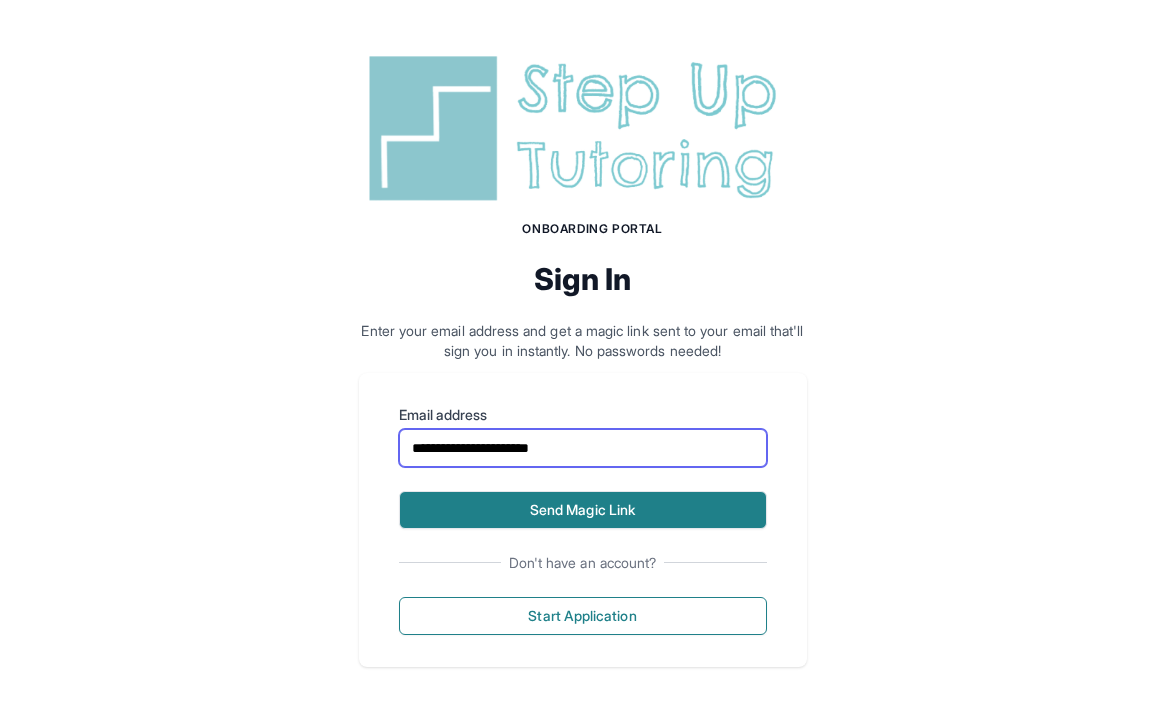 type on "**********" 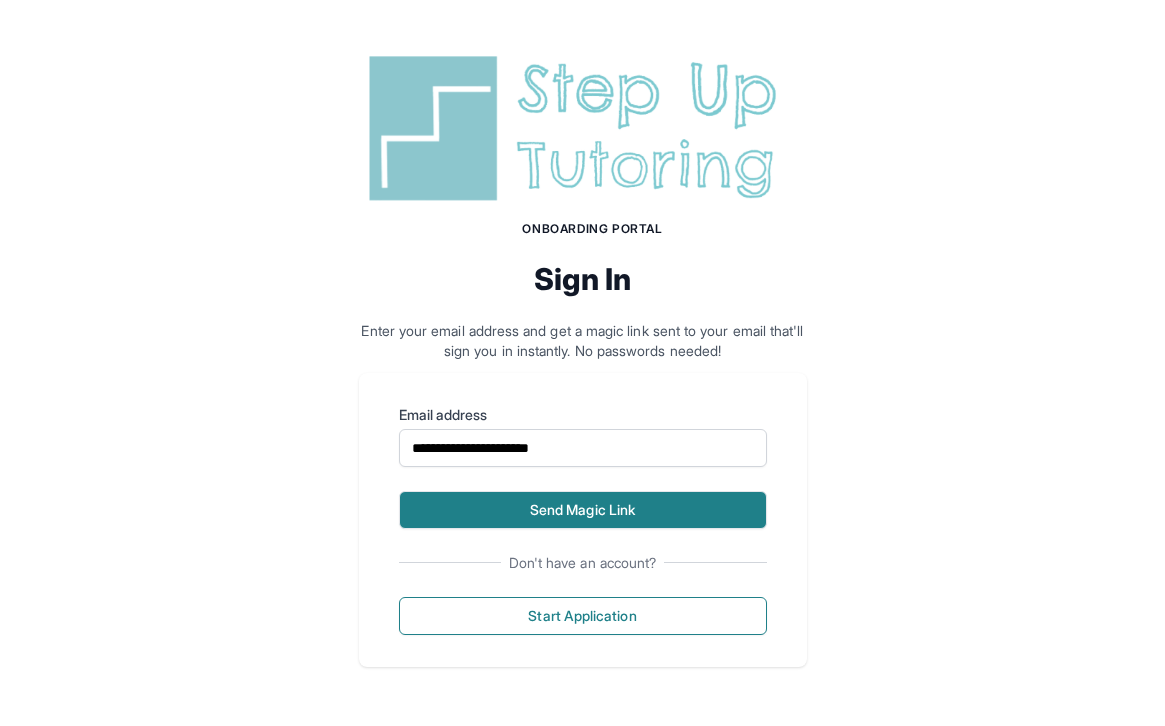 click on "Send Magic Link" at bounding box center [583, 510] 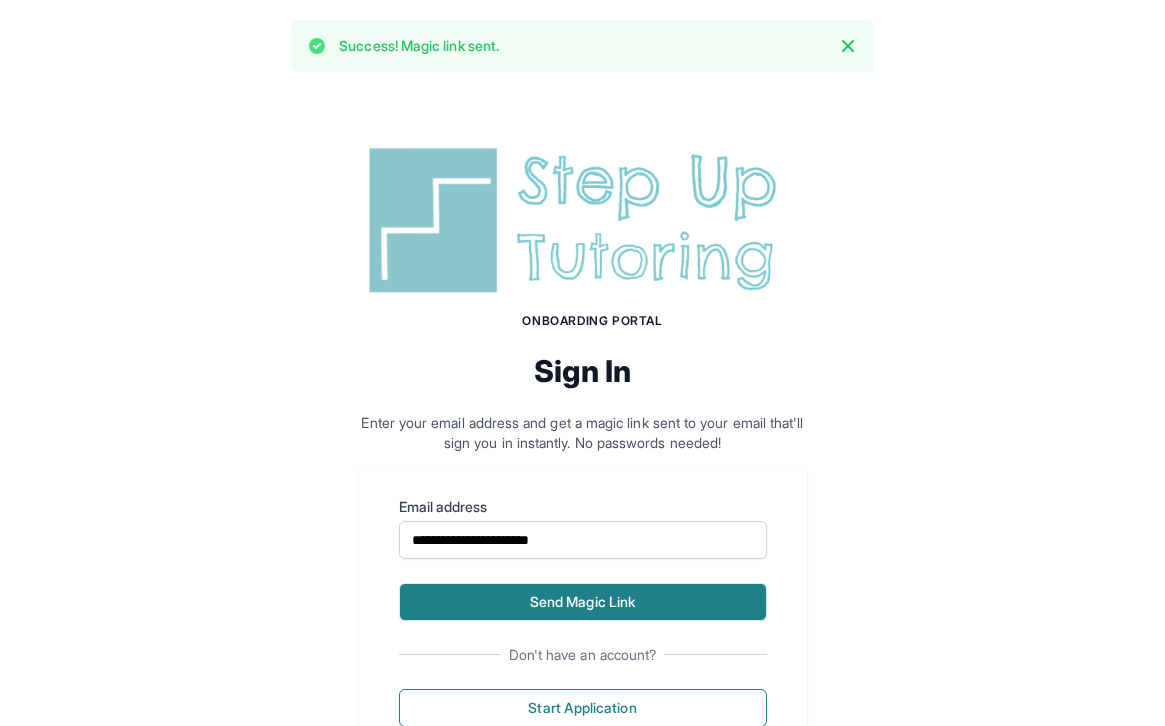 click on "Send Magic Link" at bounding box center (583, 602) 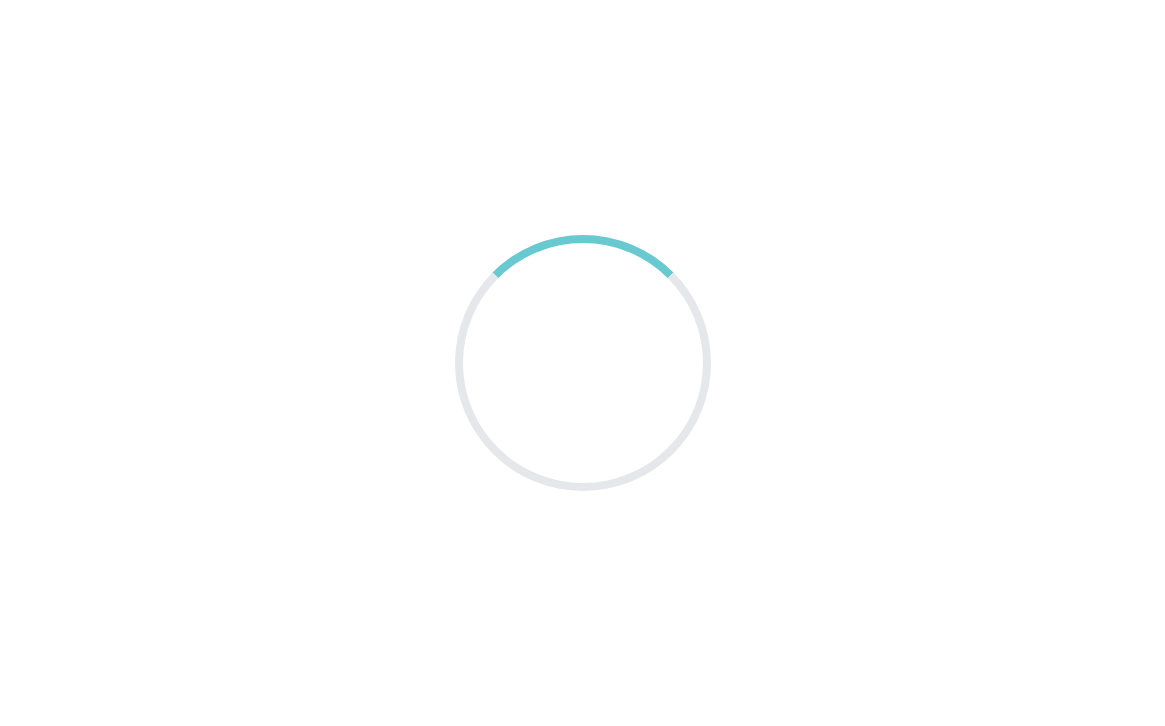 scroll, scrollTop: 0, scrollLeft: 0, axis: both 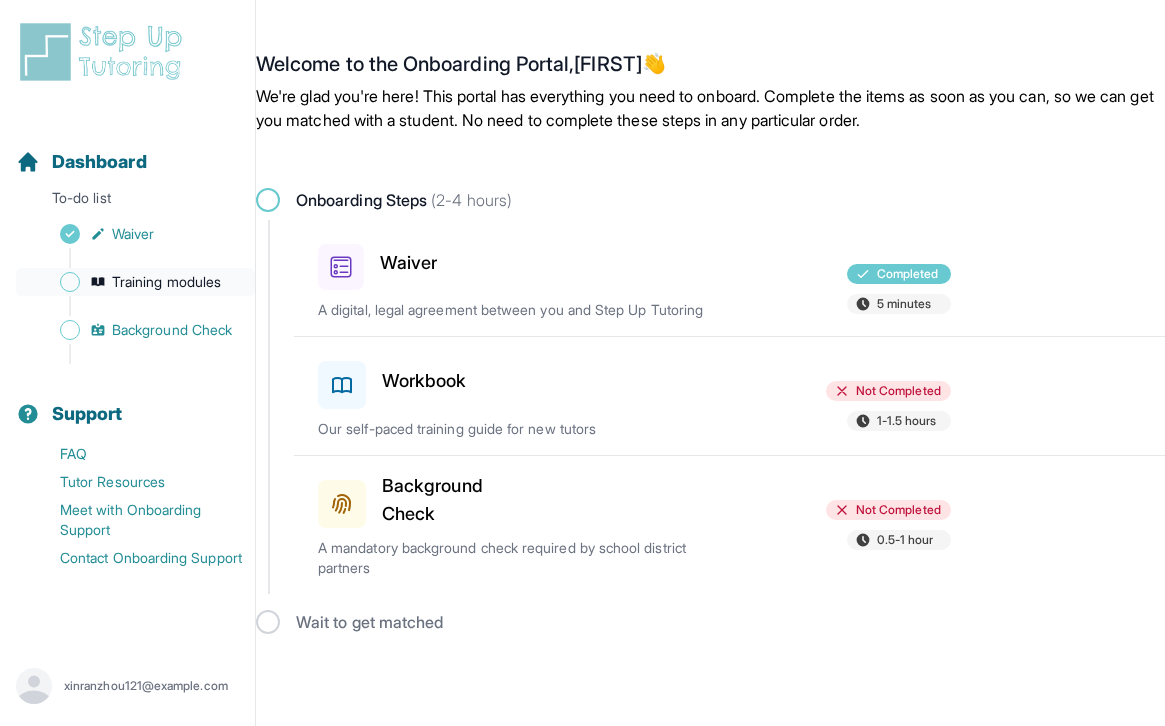 click on "Training modules" at bounding box center (166, 282) 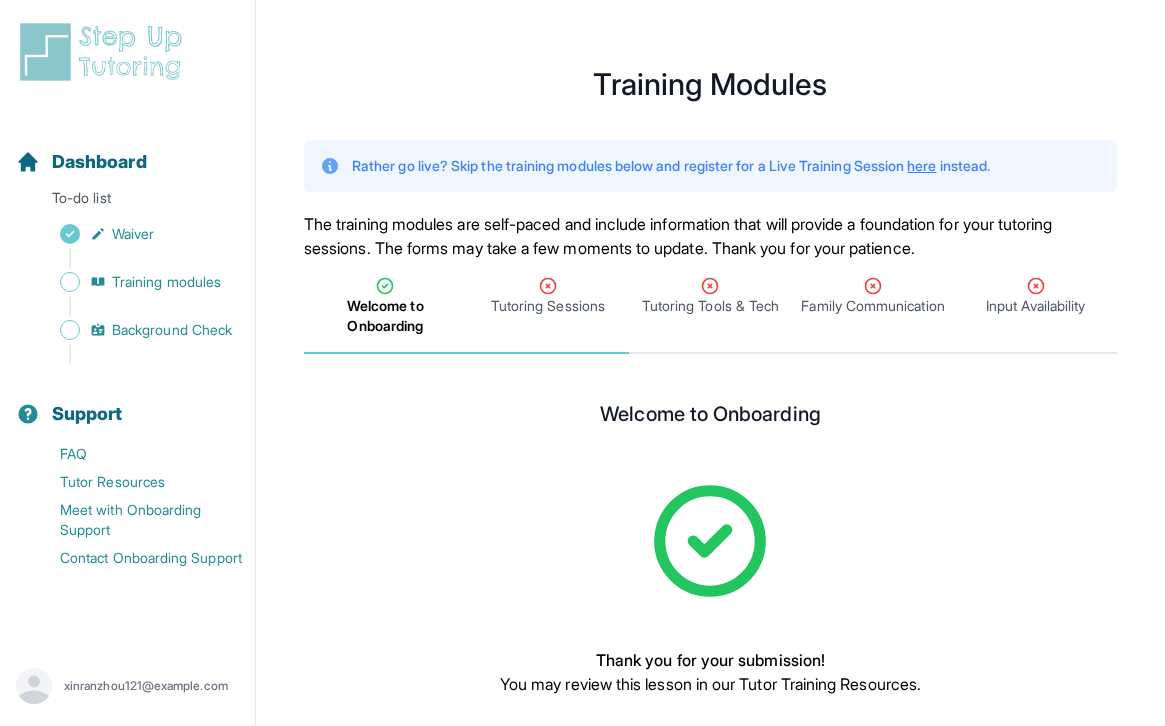 click on "Tutoring Sessions" at bounding box center [548, 296] 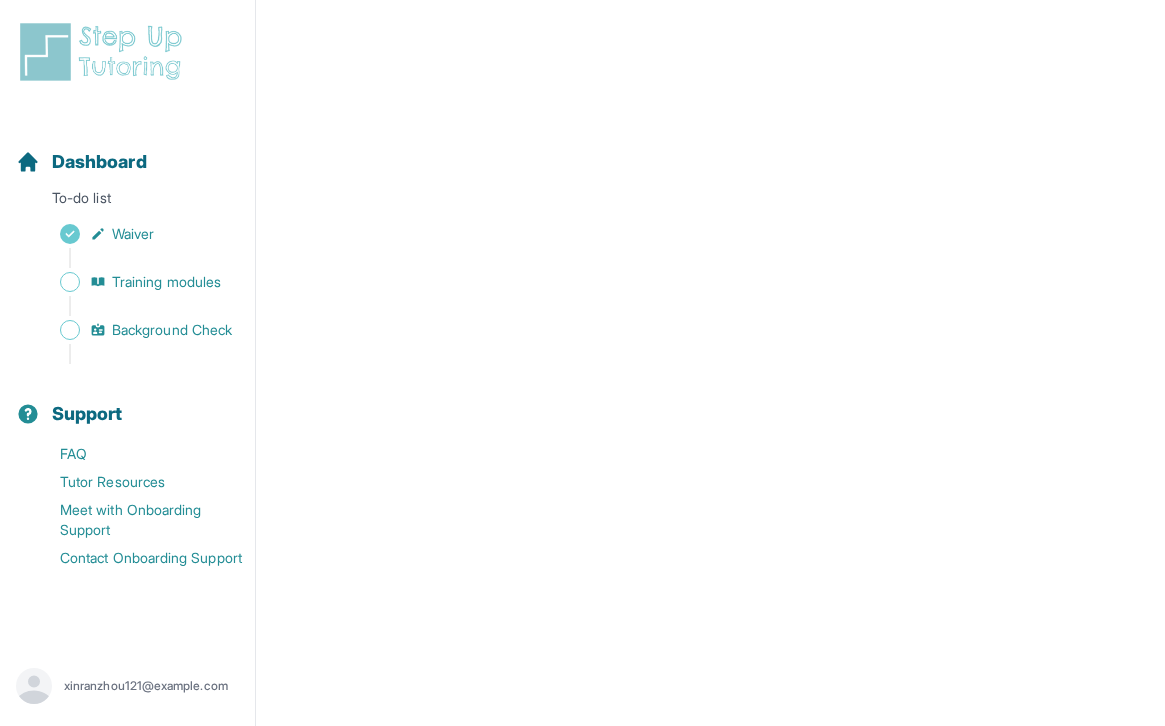 scroll, scrollTop: 924, scrollLeft: 0, axis: vertical 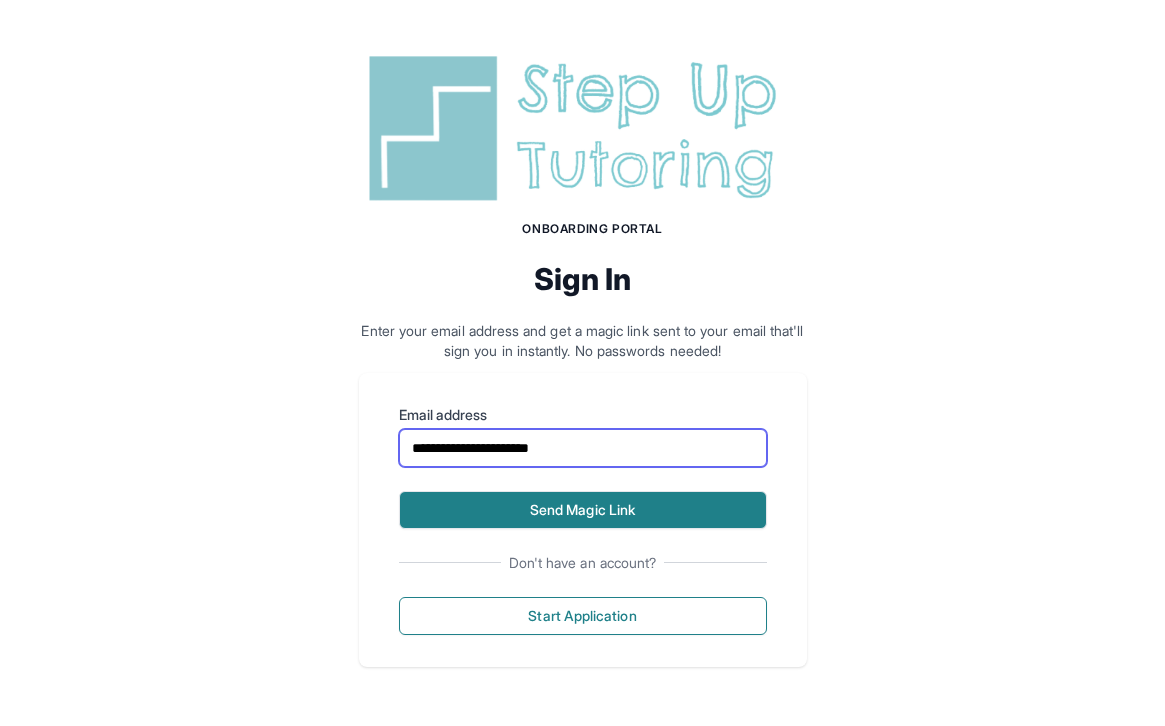 type on "**********" 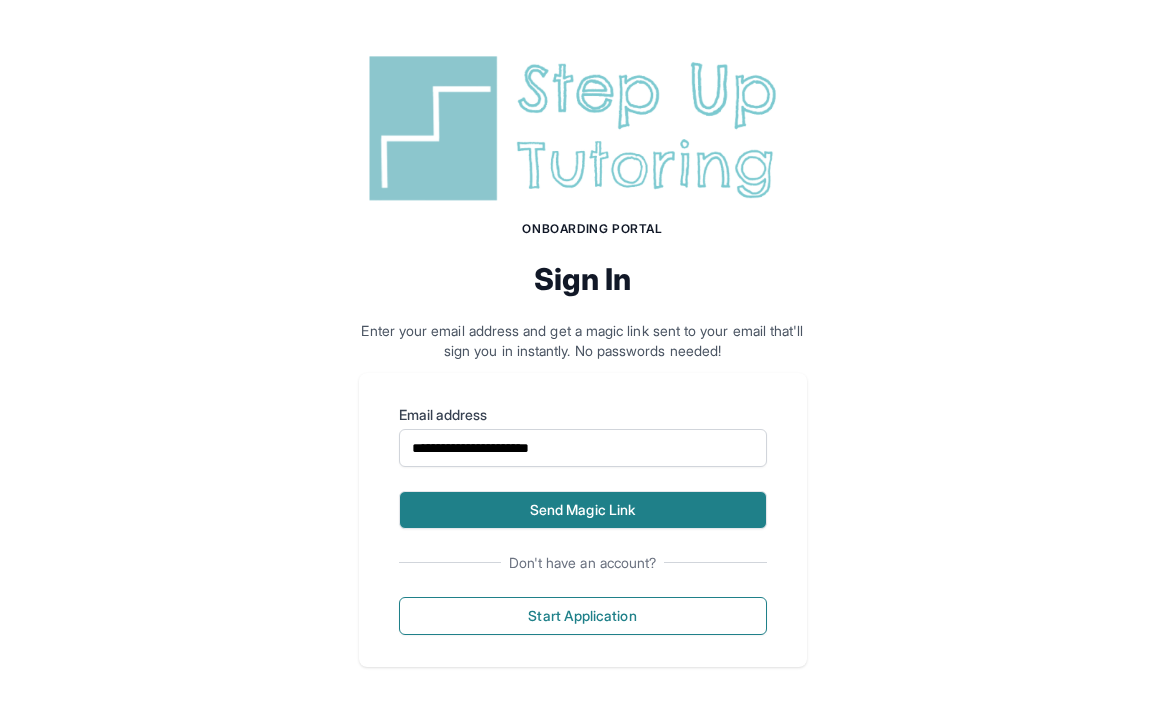 click on "Send Magic Link" at bounding box center (583, 510) 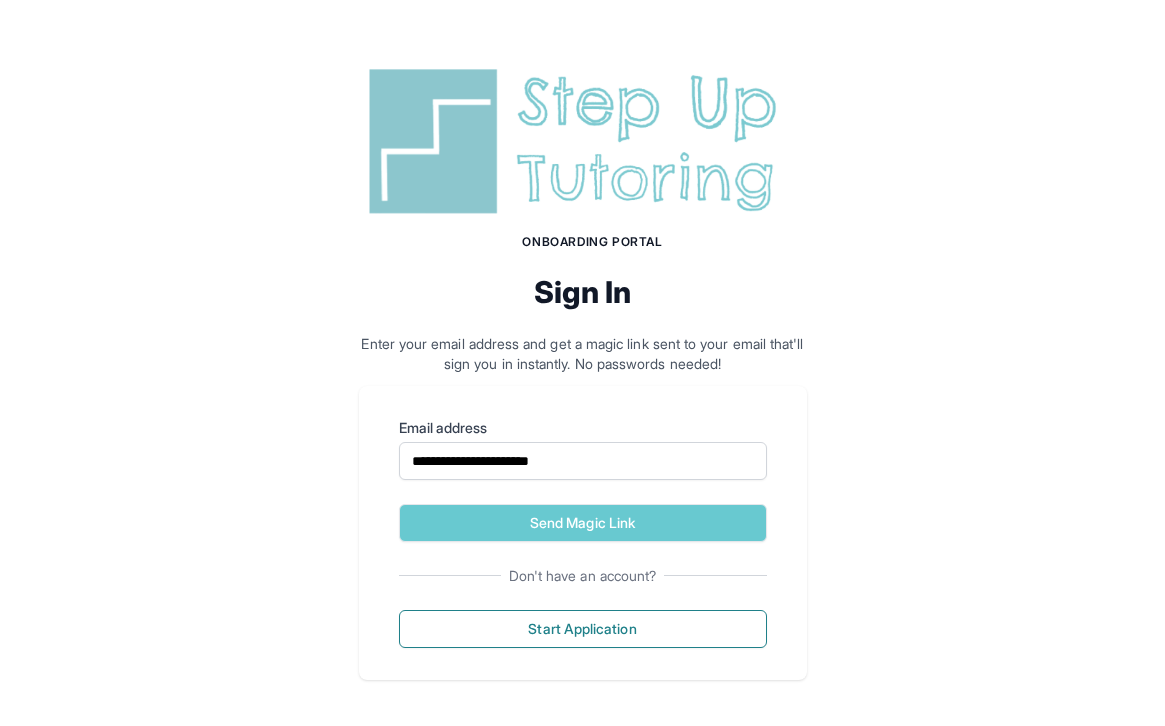scroll, scrollTop: 81, scrollLeft: 0, axis: vertical 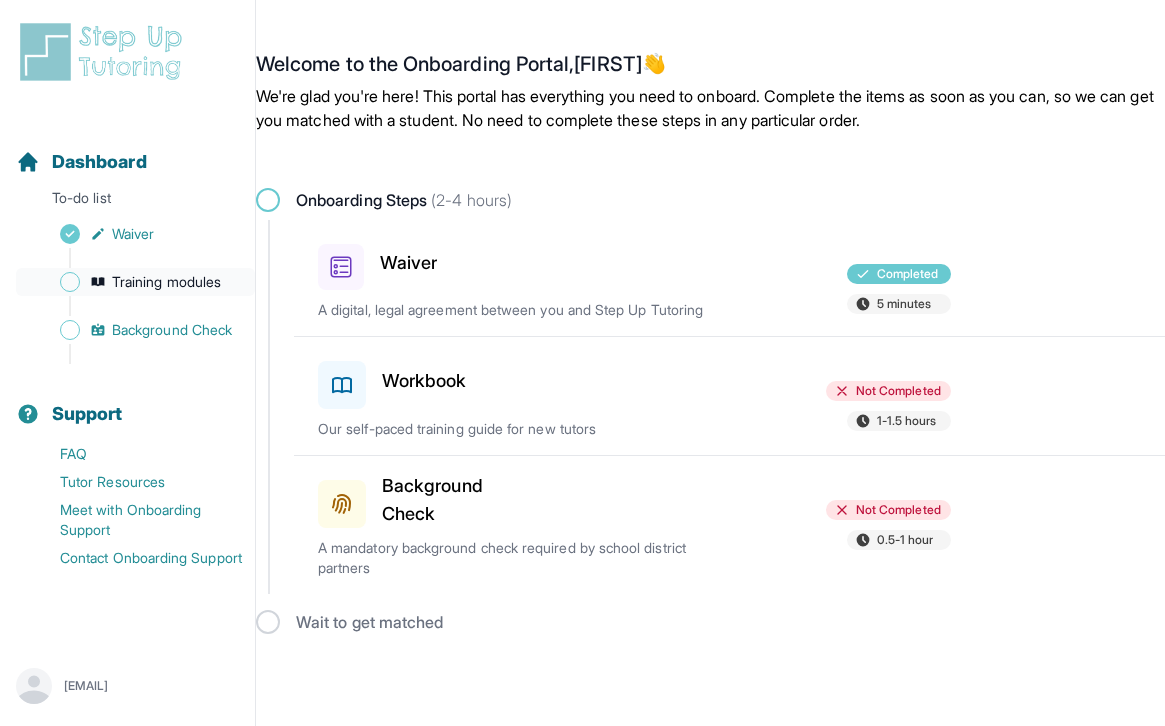 click on "Training modules" at bounding box center (166, 282) 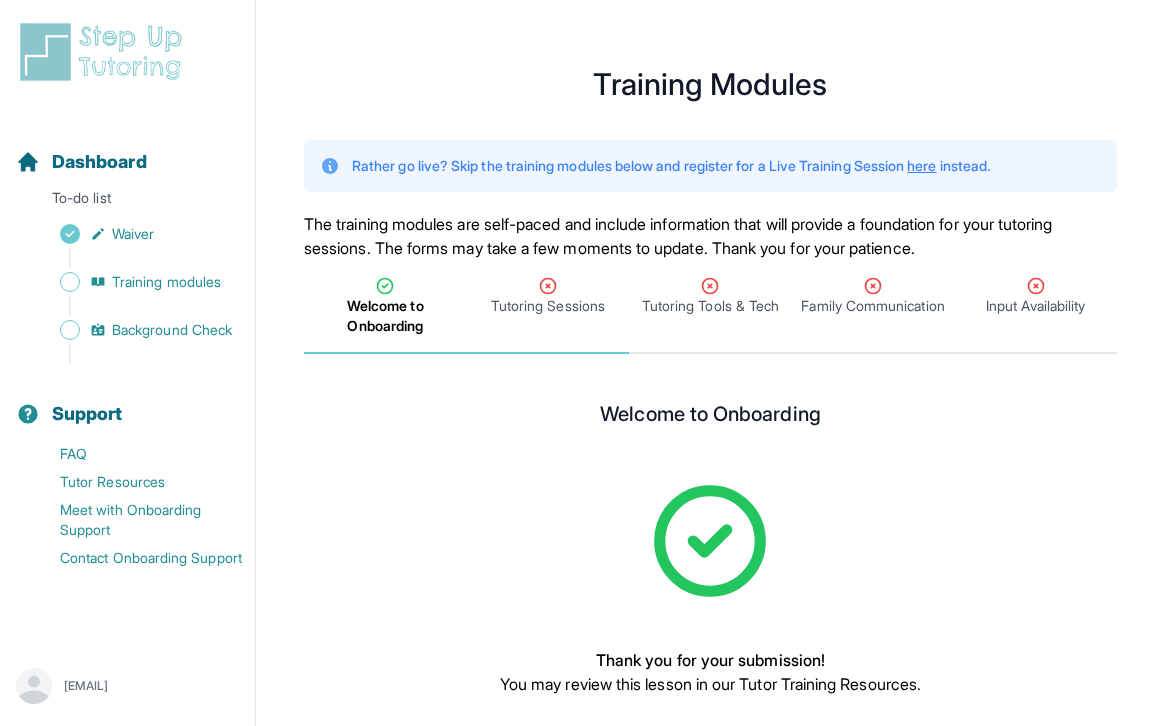 click on "Tutoring Sessions" at bounding box center (548, 307) 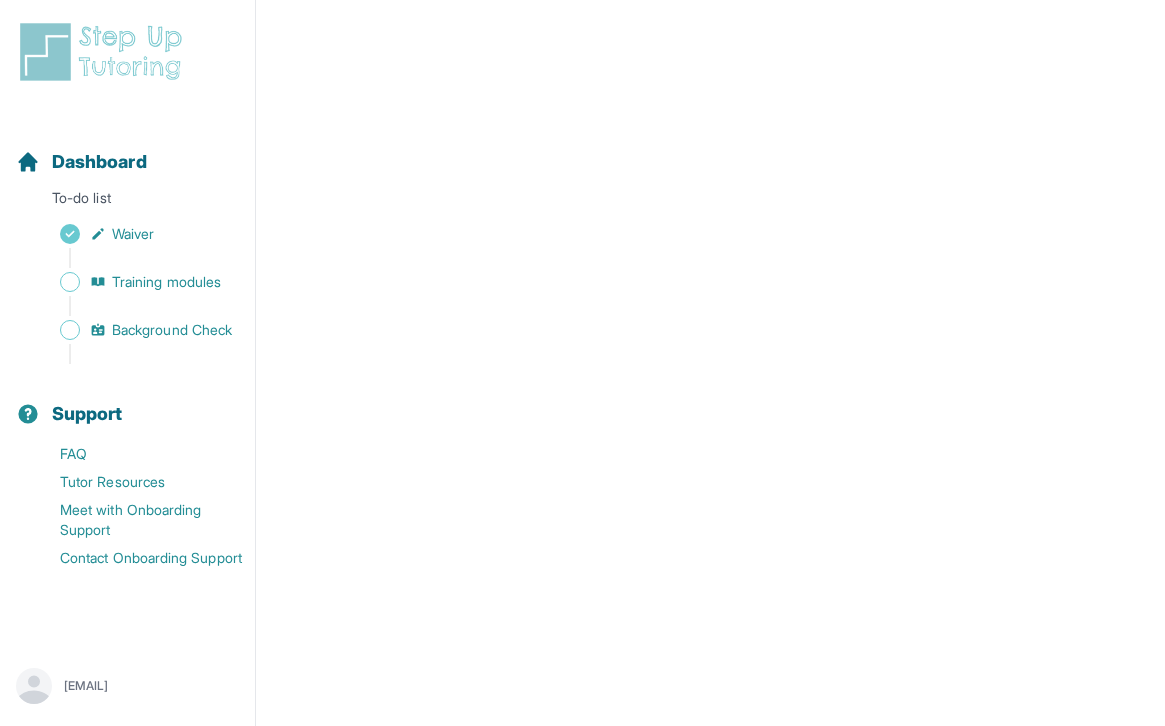 scroll, scrollTop: 568, scrollLeft: 0, axis: vertical 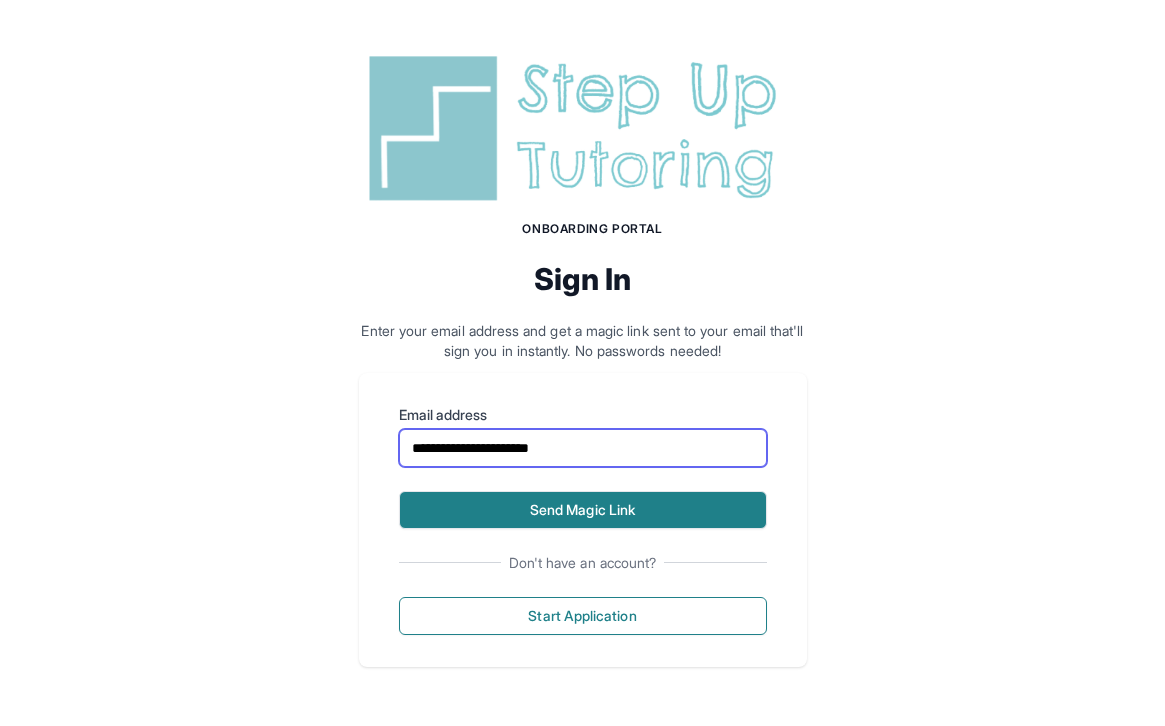 type on "**********" 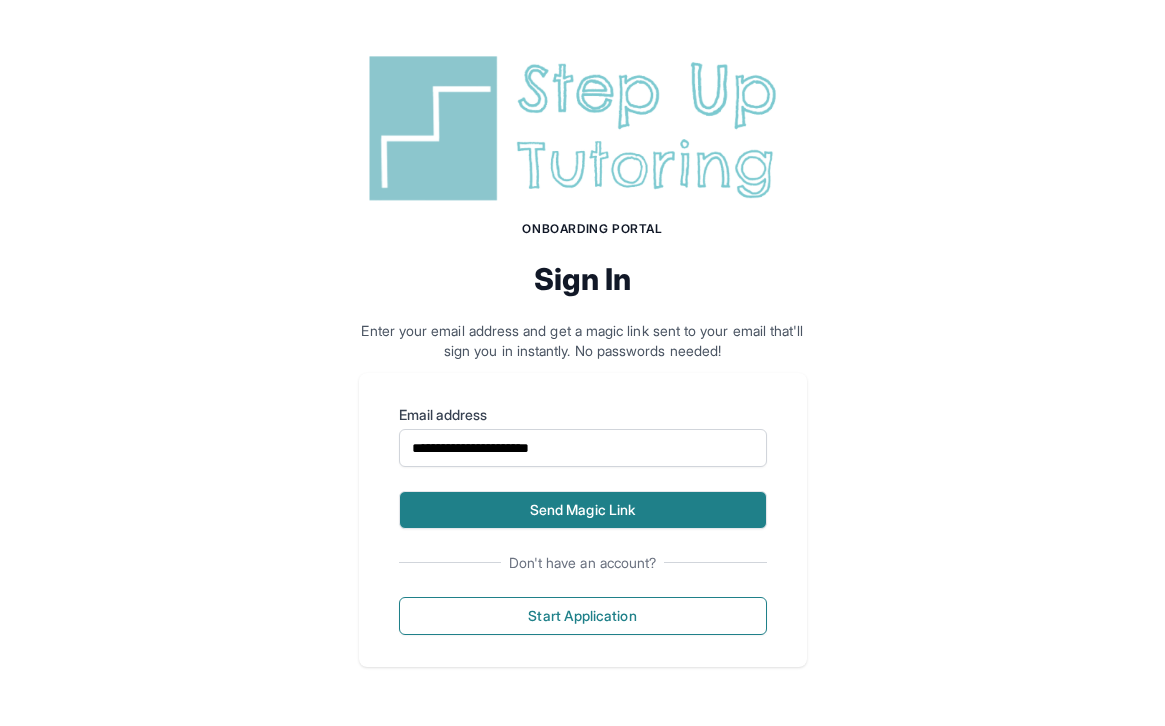 click on "Send Magic Link" at bounding box center (583, 510) 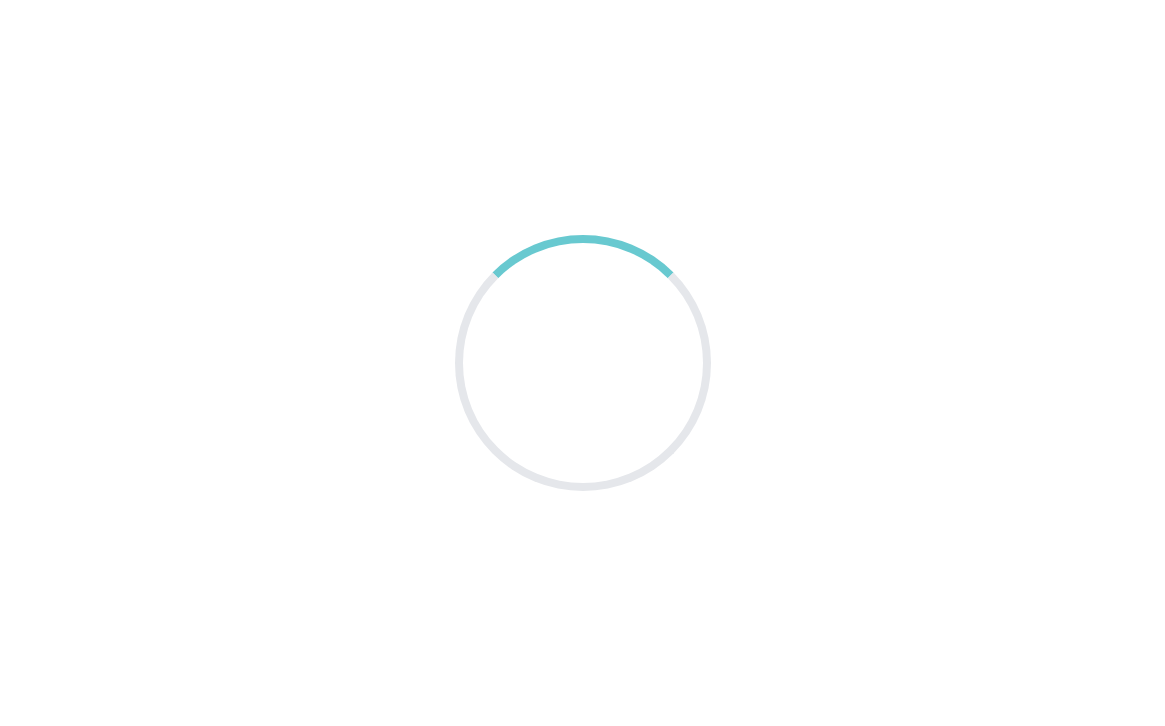 scroll, scrollTop: 0, scrollLeft: 0, axis: both 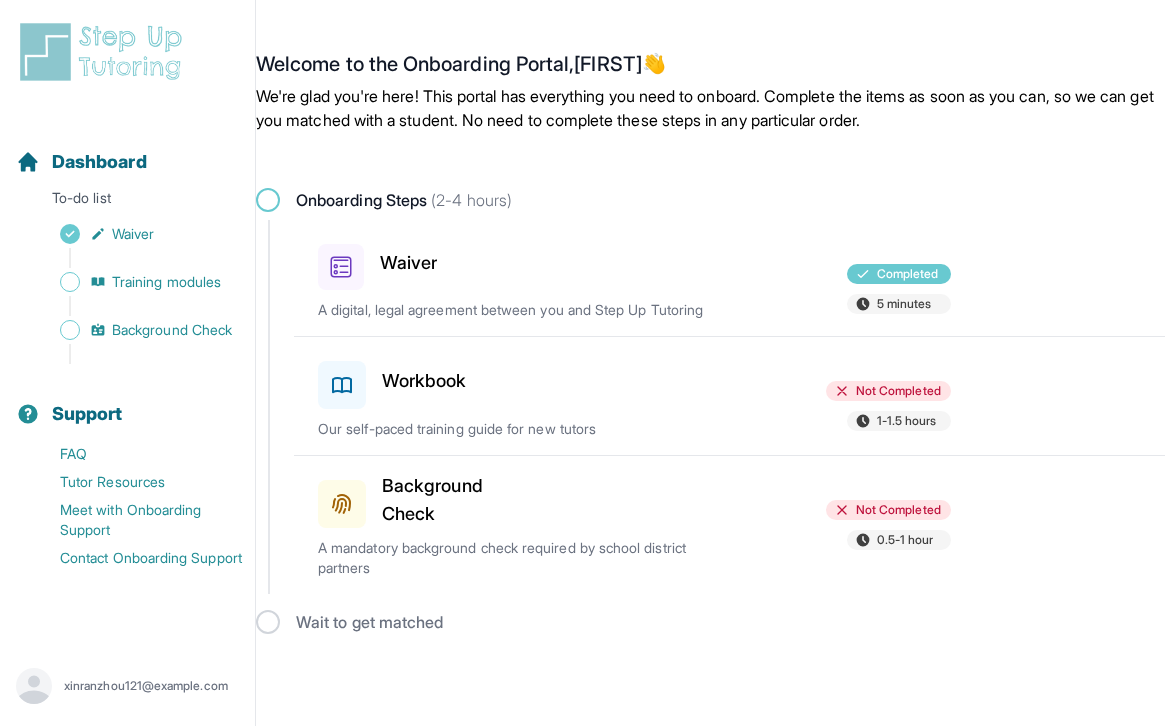 click on "Workbook Not Completed 1-1.5 hours Our self-paced training guide for new tutors" at bounding box center (741, 396) 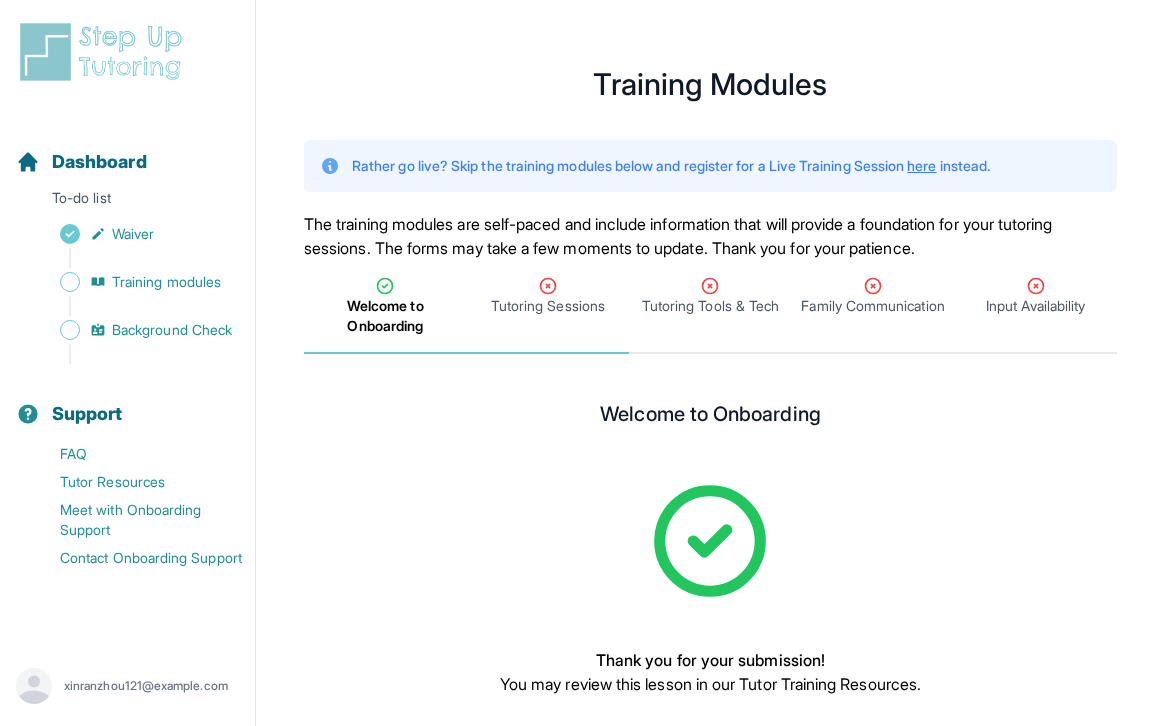 click on "Tutoring Sessions" at bounding box center (548, 307) 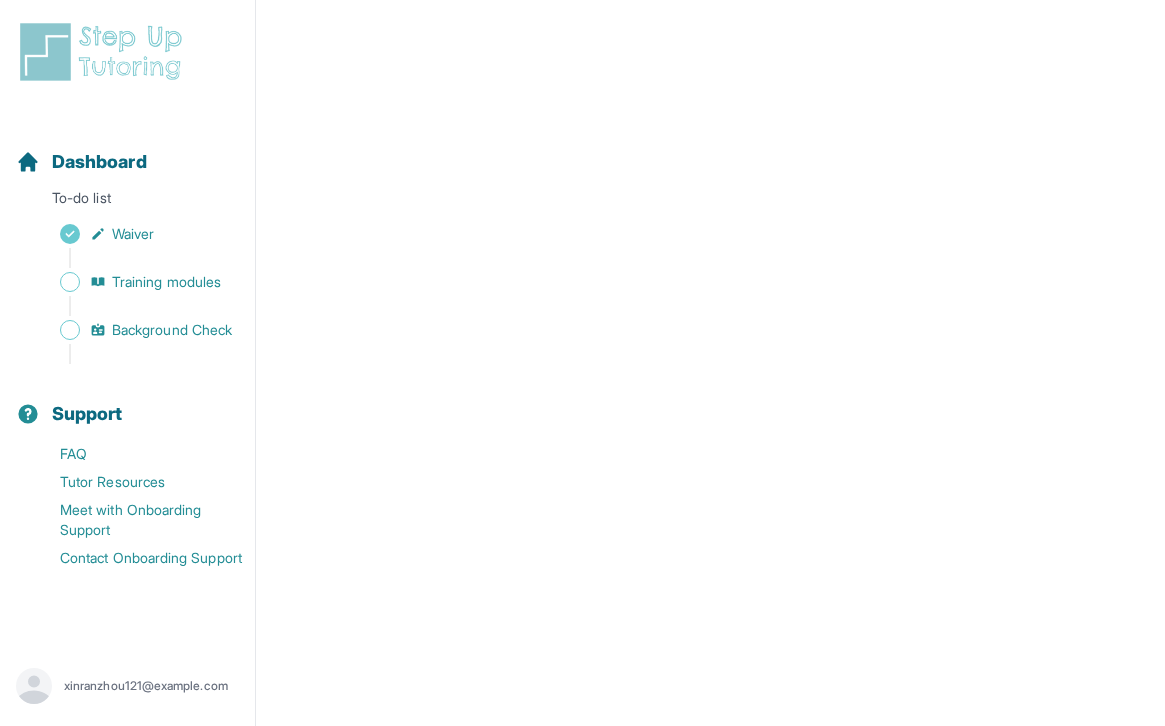 scroll, scrollTop: 924, scrollLeft: 0, axis: vertical 